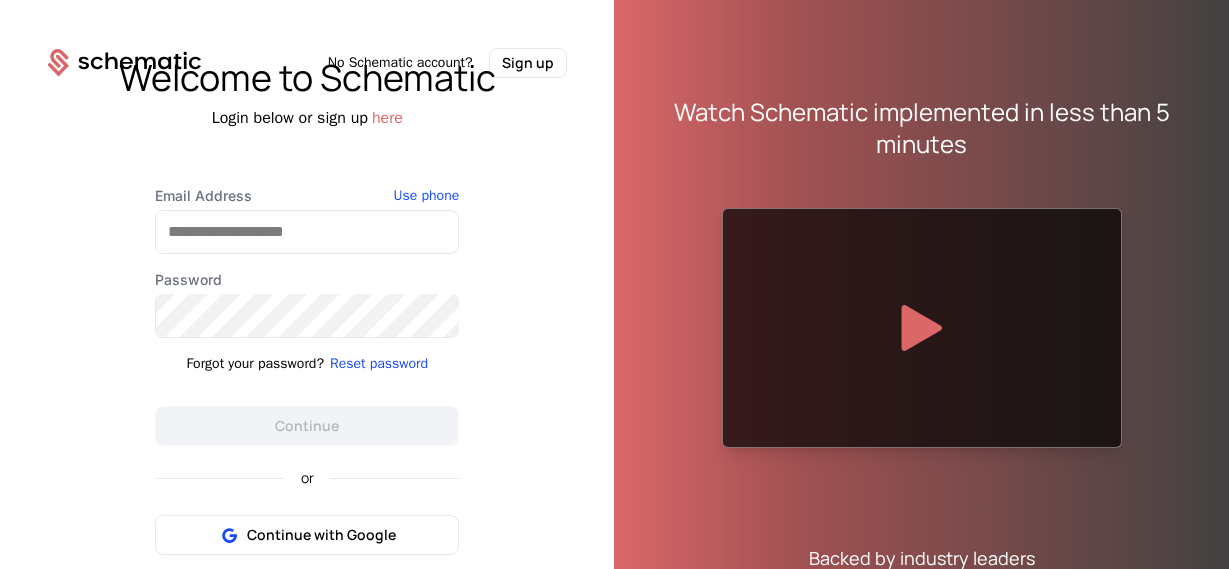 scroll, scrollTop: 0, scrollLeft: 0, axis: both 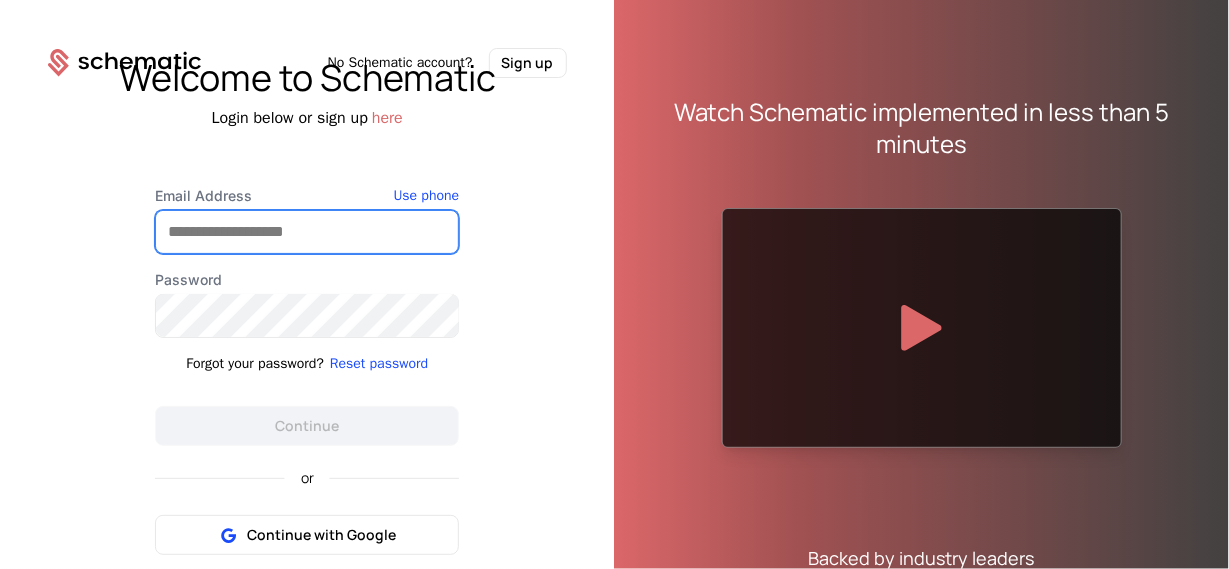 click on "Email Address" at bounding box center [307, 232] 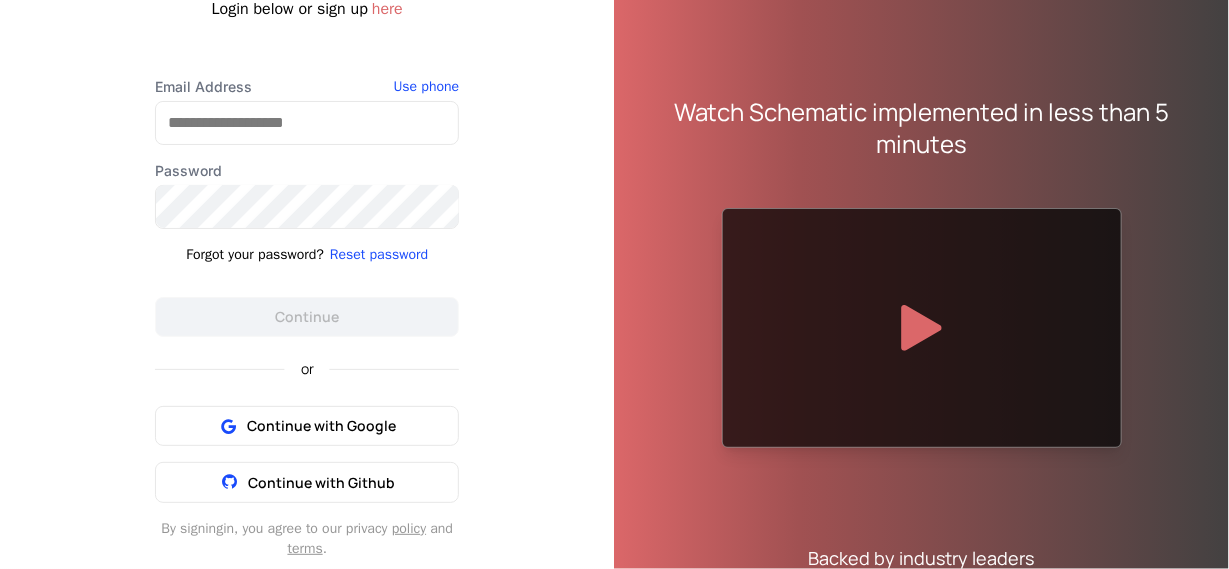 drag, startPoint x: 485, startPoint y: 371, endPoint x: 426, endPoint y: 424, distance: 79.30952 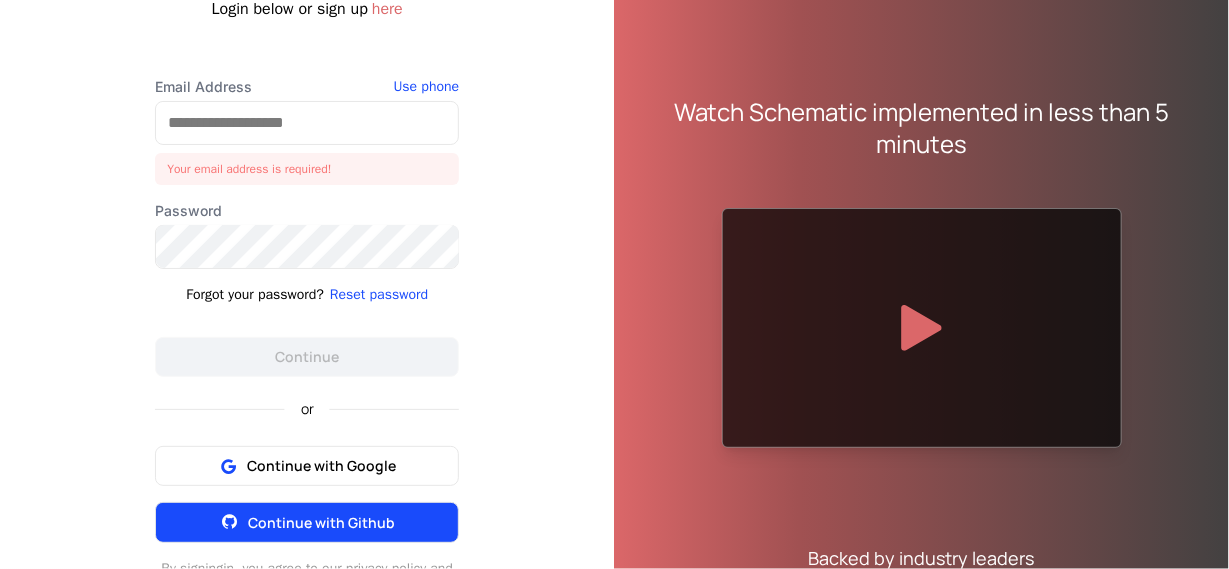click on "Continue with Github" at bounding box center [321, 522] 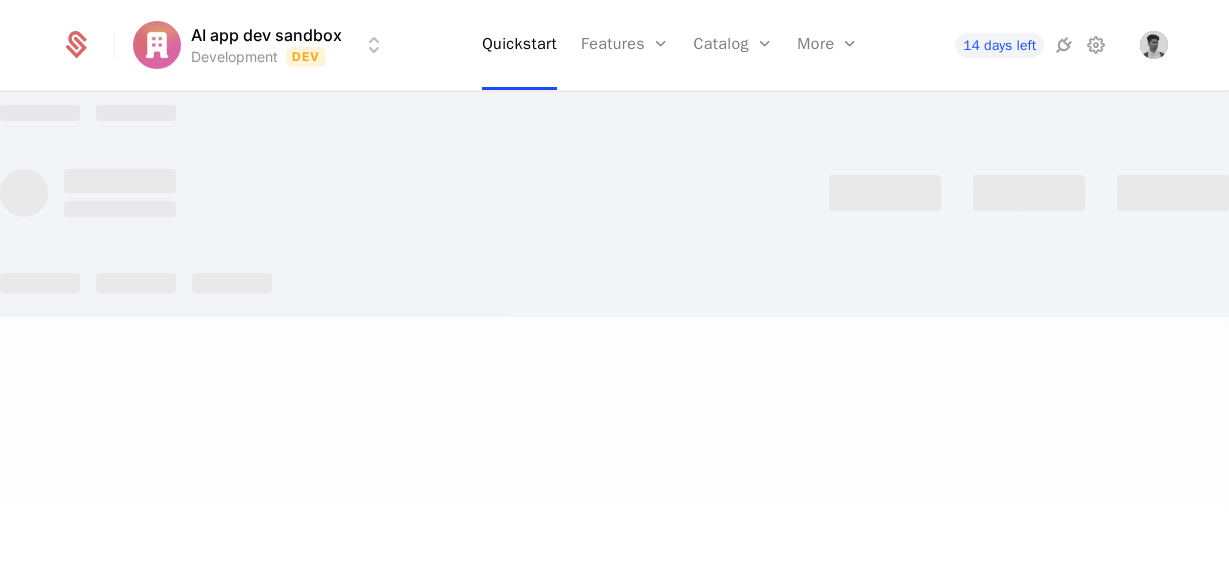 scroll, scrollTop: 0, scrollLeft: 0, axis: both 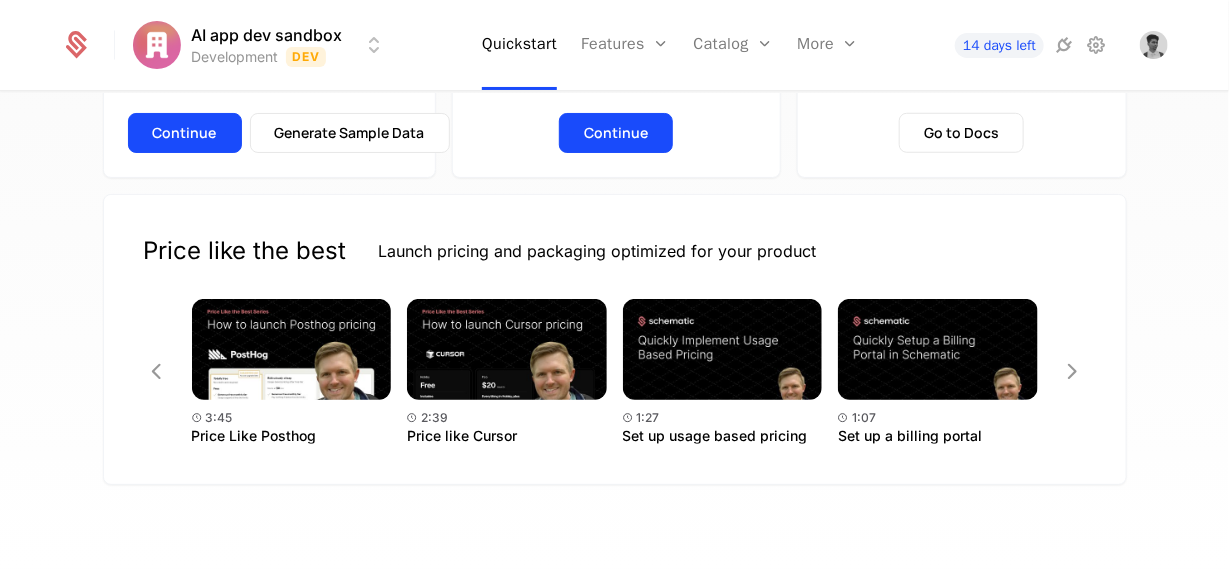 drag, startPoint x: 128, startPoint y: 247, endPoint x: 327, endPoint y: 247, distance: 199 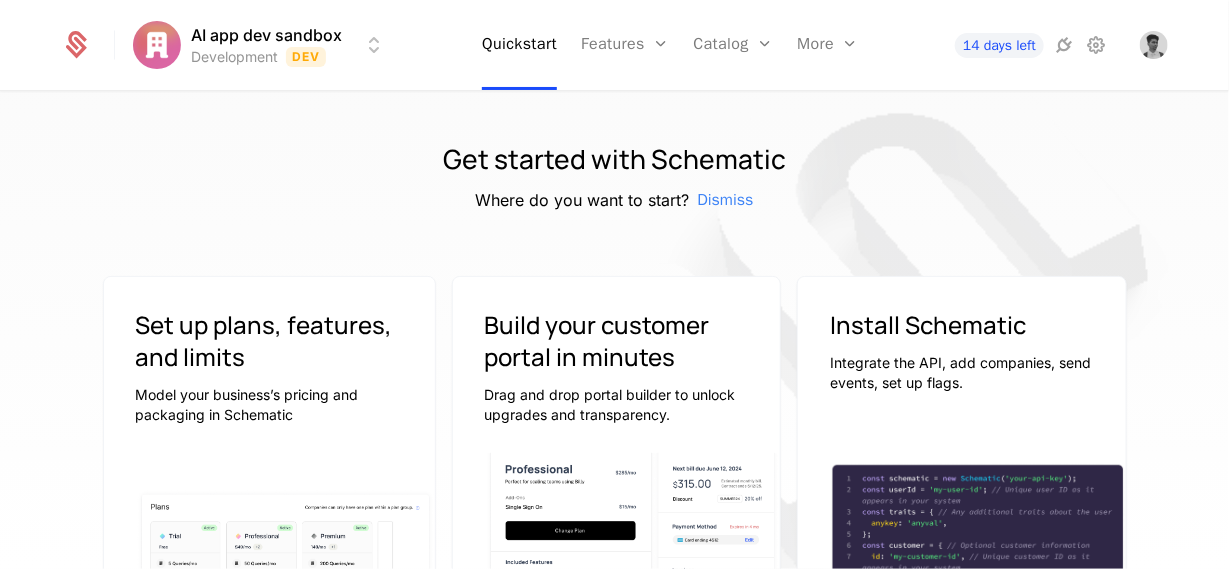 scroll, scrollTop: 0, scrollLeft: 0, axis: both 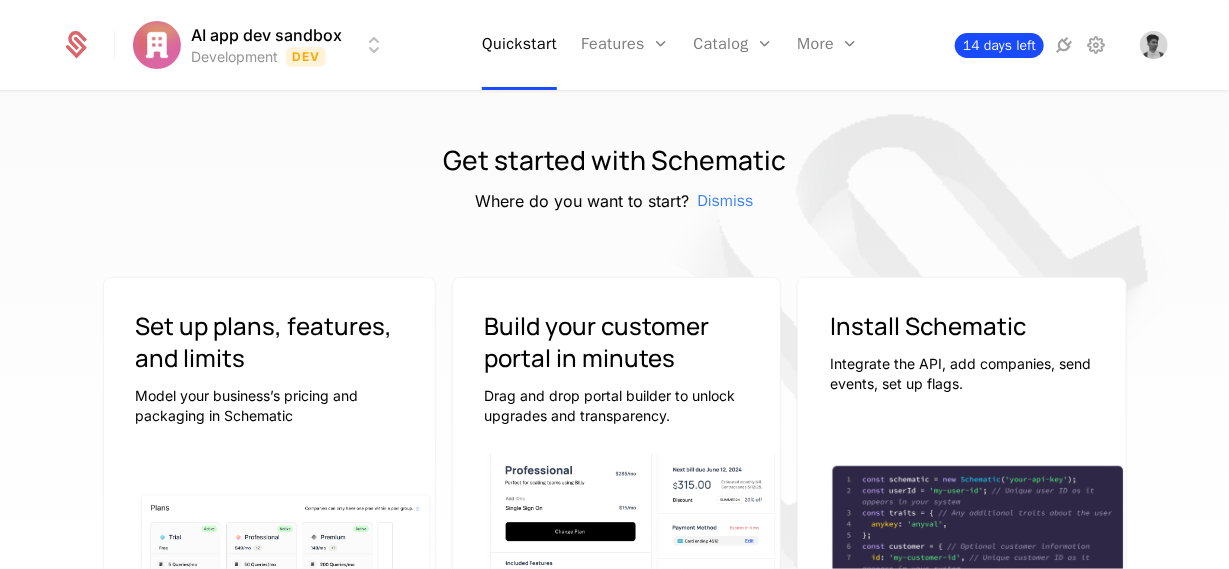 click on "14 days left" at bounding box center (999, 45) 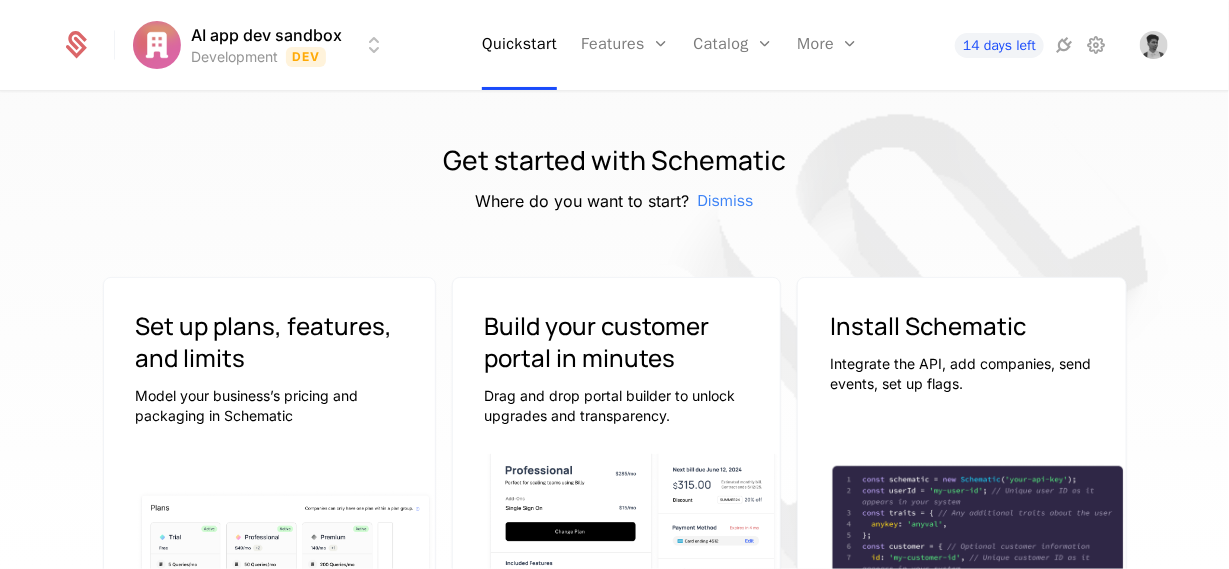 click at bounding box center (88, 45) 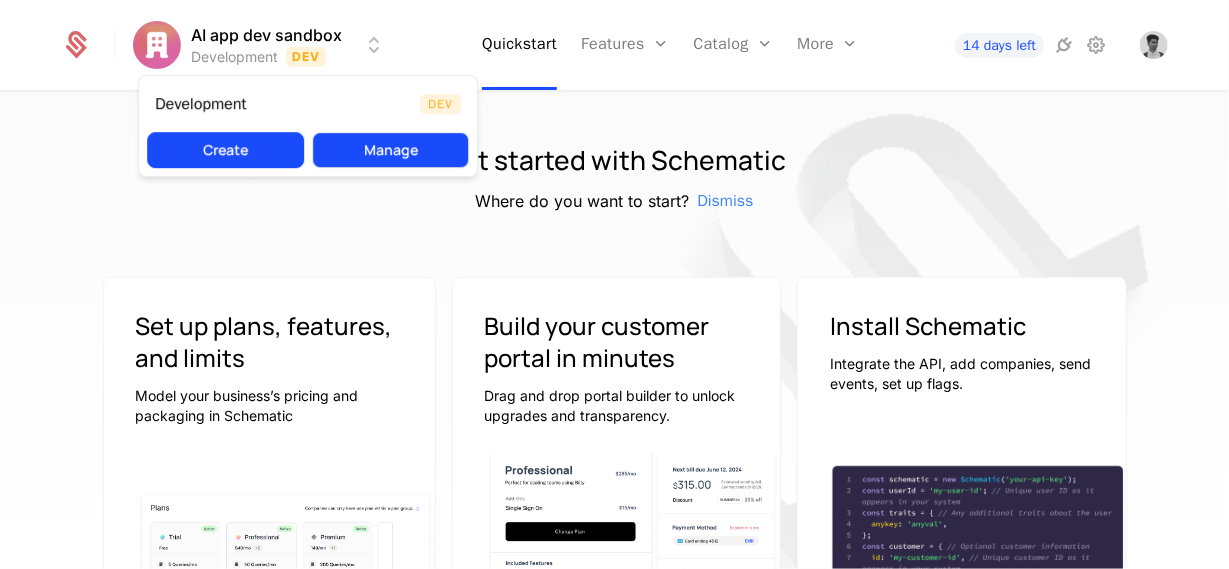click on "Manage" at bounding box center [390, 150] 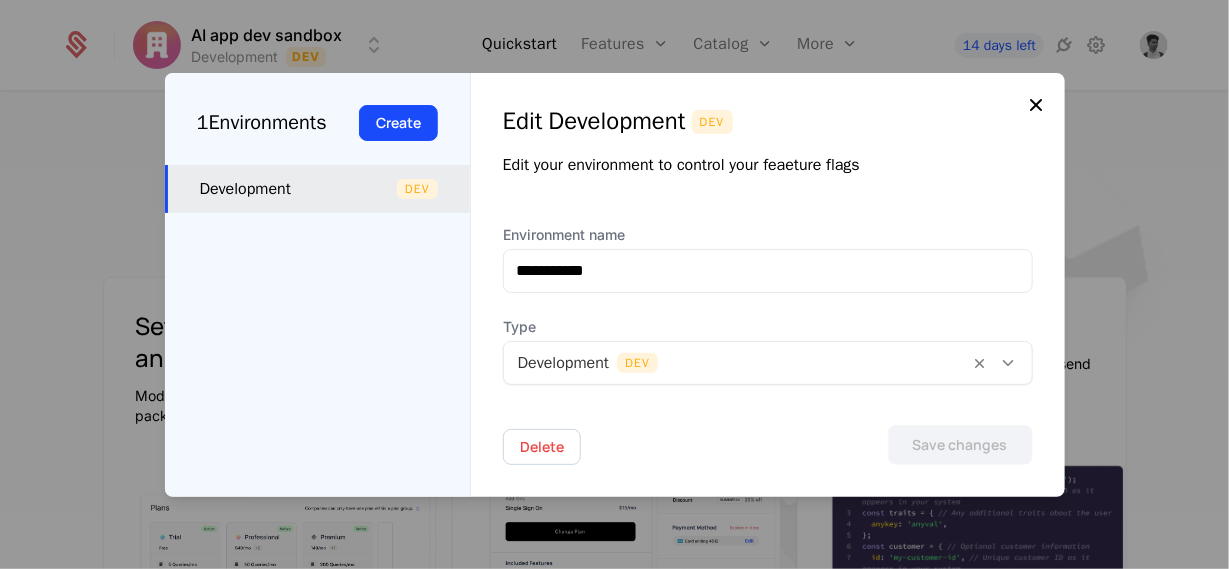 click at bounding box center (1037, 105) 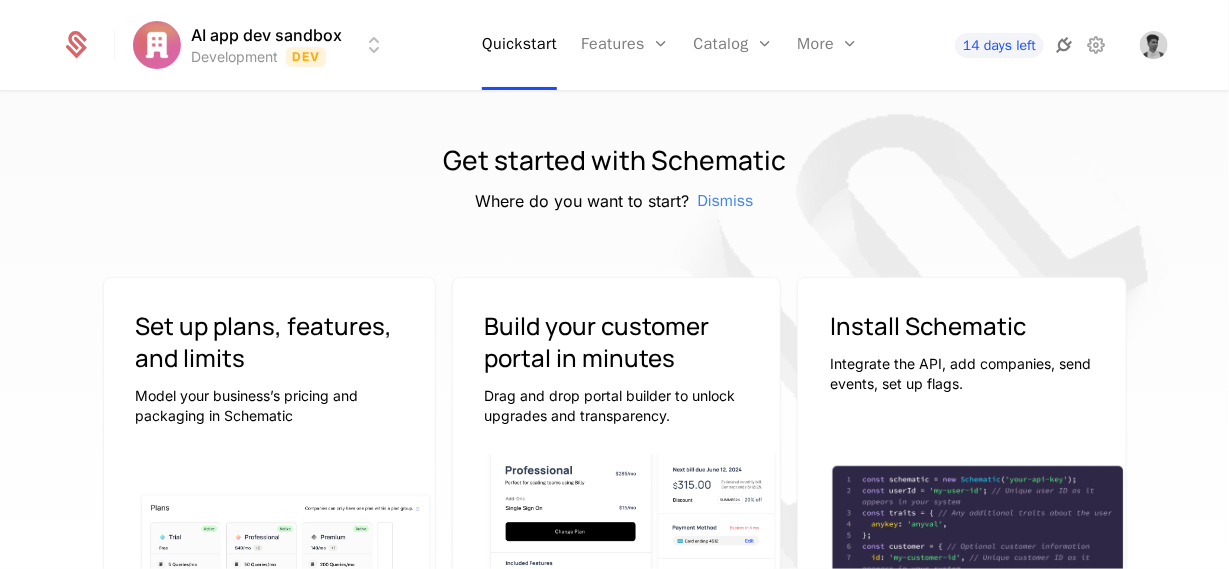 click at bounding box center (1064, 45) 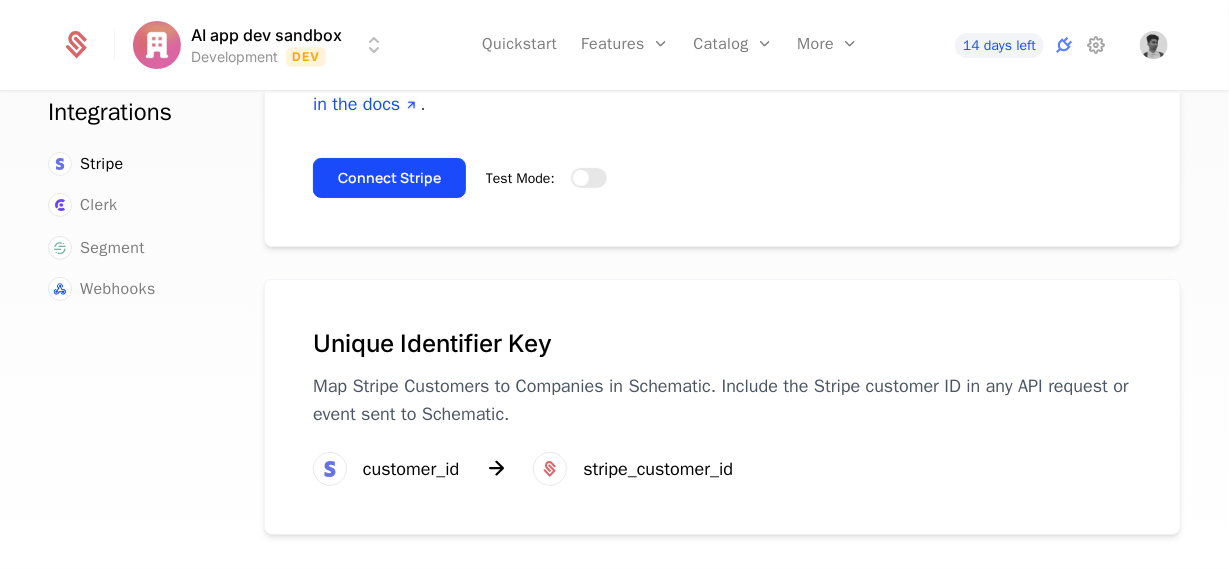 scroll, scrollTop: 0, scrollLeft: 0, axis: both 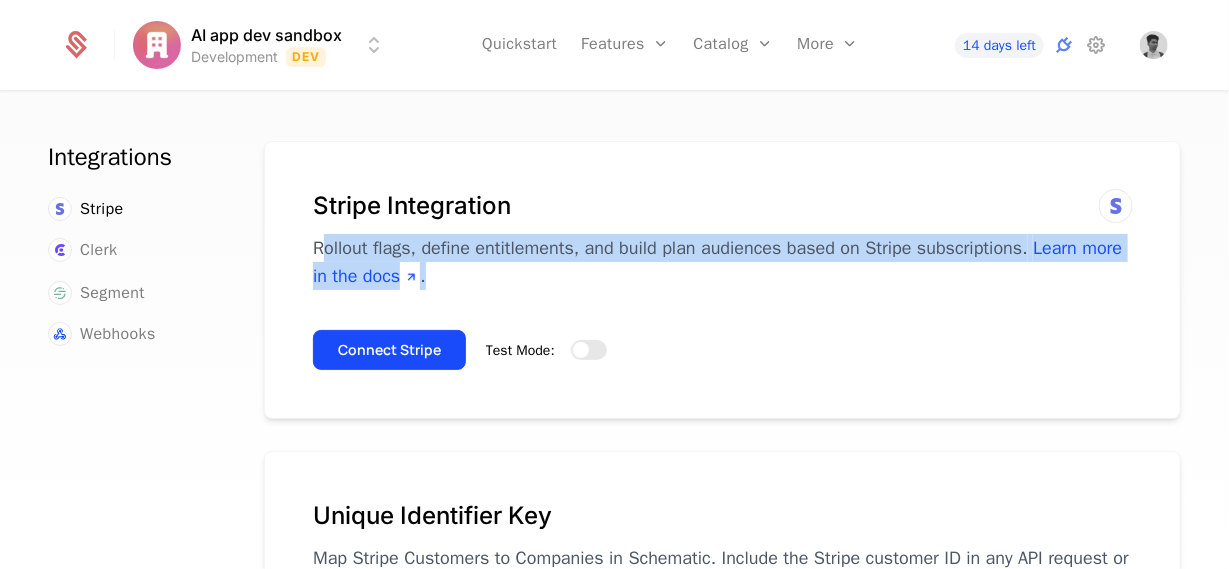 drag, startPoint x: 443, startPoint y: 253, endPoint x: 686, endPoint y: 312, distance: 250.06 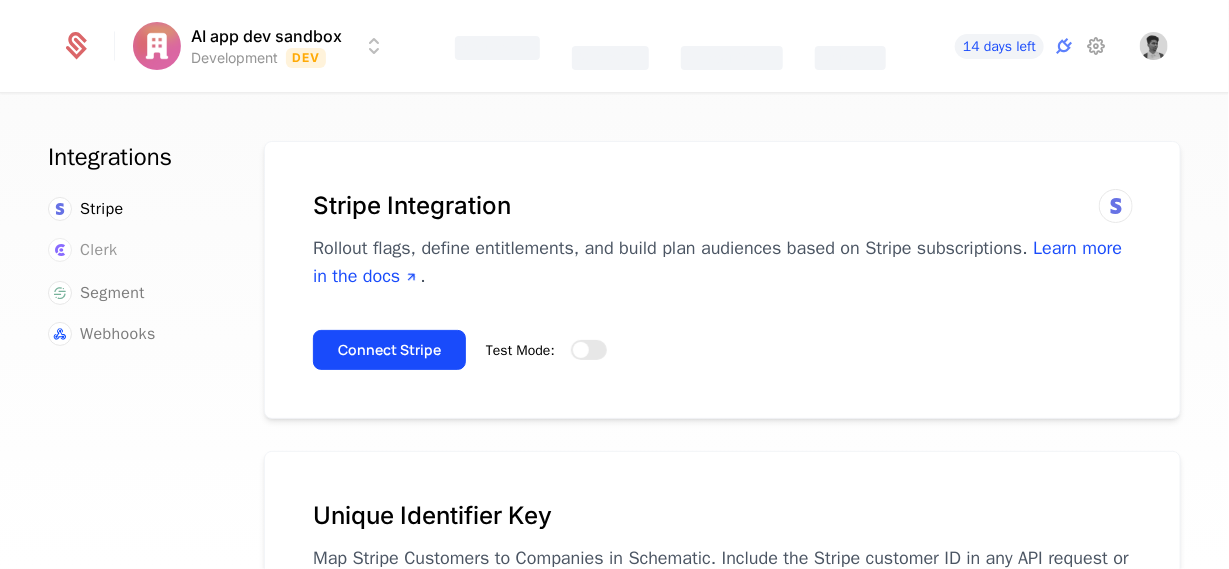 click on "Clerk" at bounding box center (98, 250) 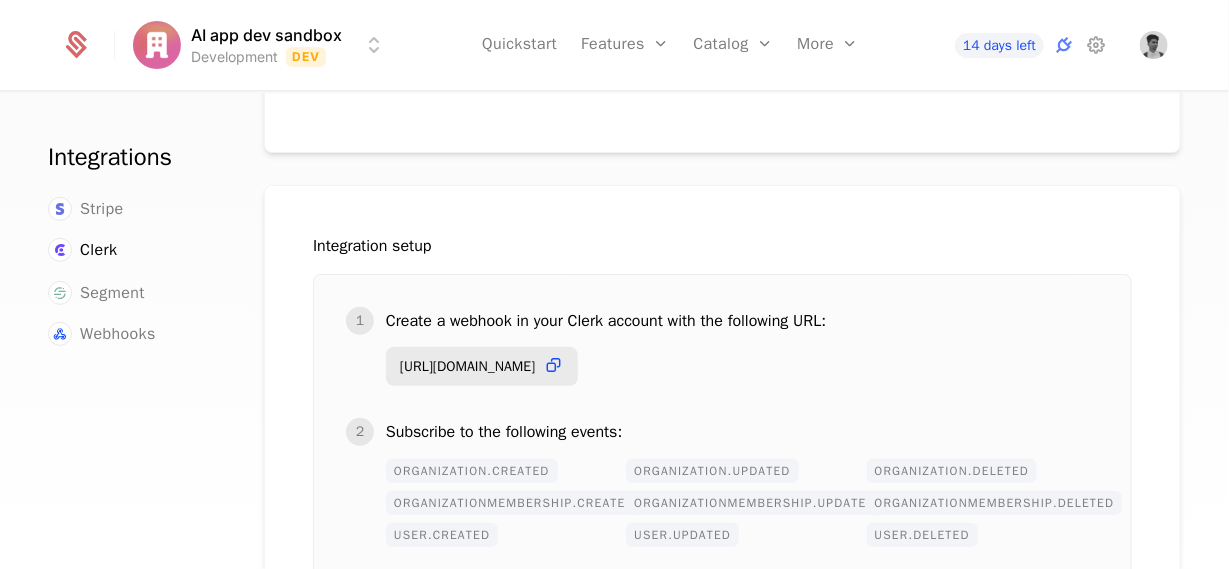 scroll, scrollTop: 0, scrollLeft: 0, axis: both 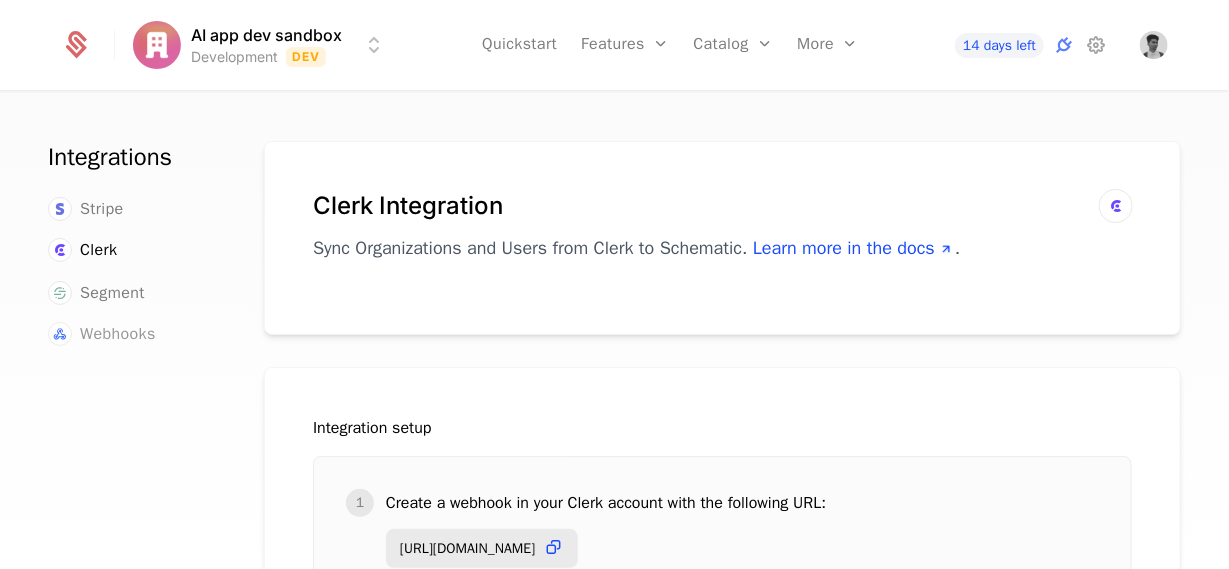 click on "Webhooks" at bounding box center (118, 334) 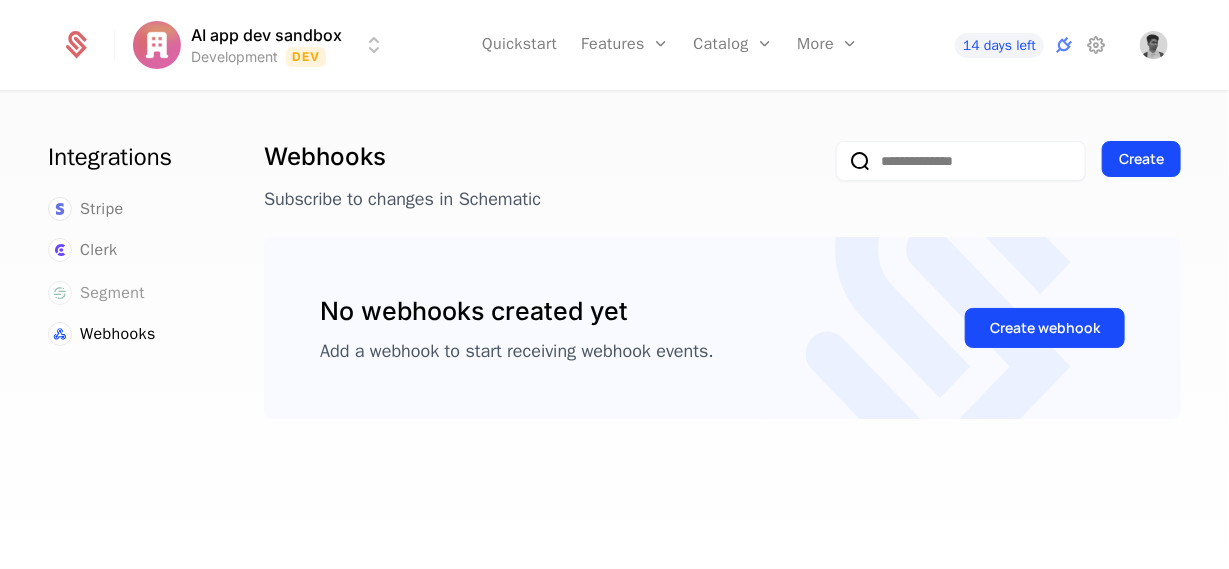 click on "Segment" at bounding box center (112, 293) 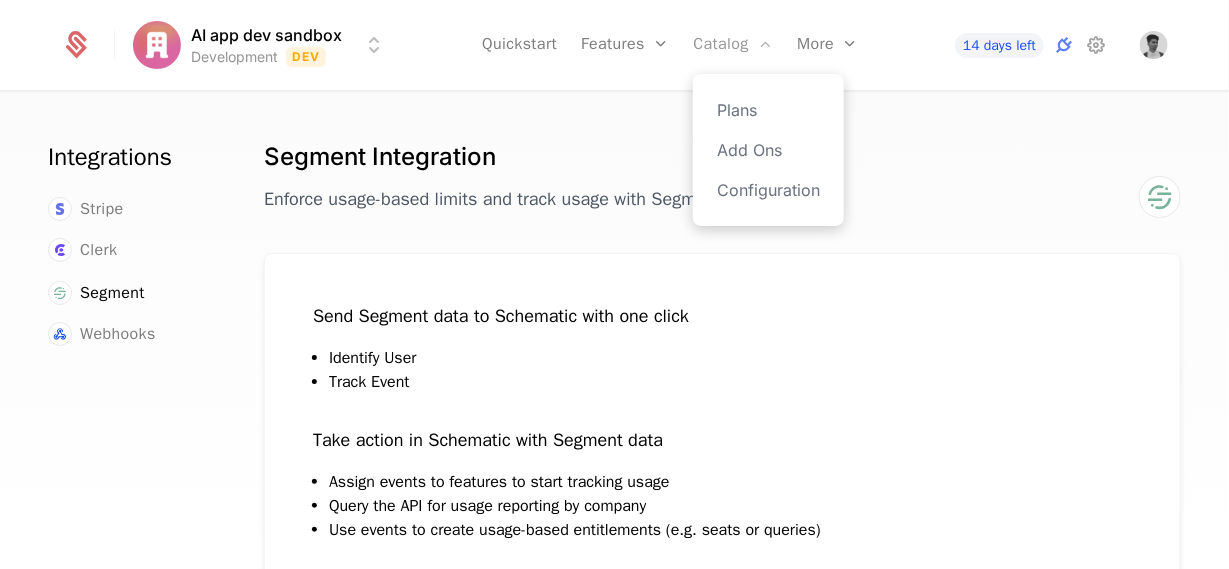 click on "Catalog" at bounding box center (733, 45) 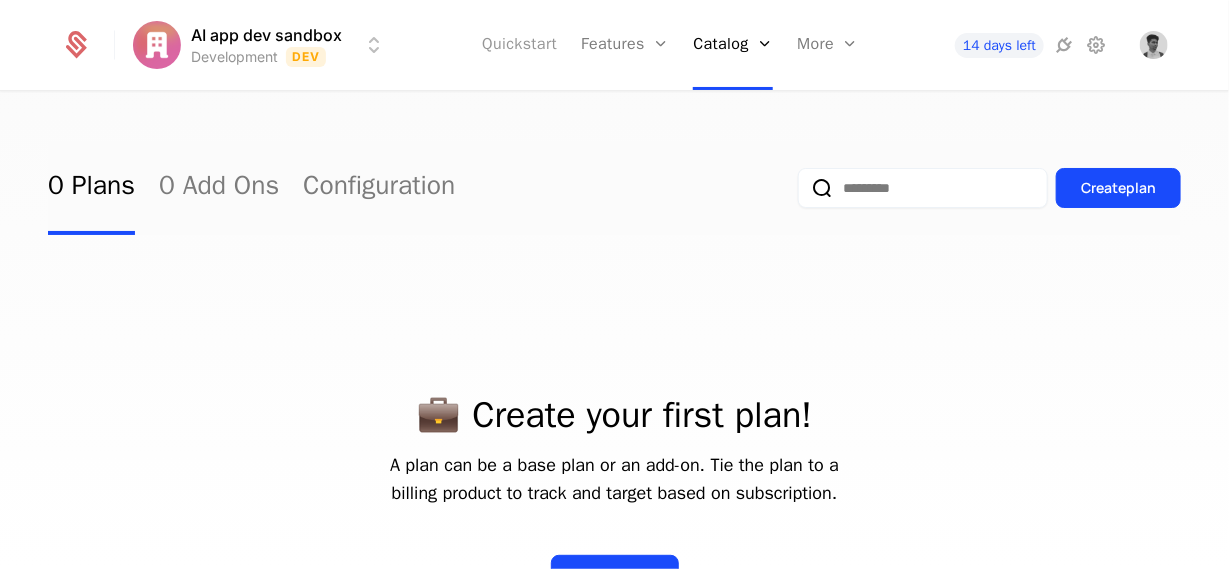click on "Quickstart" at bounding box center [519, 45] 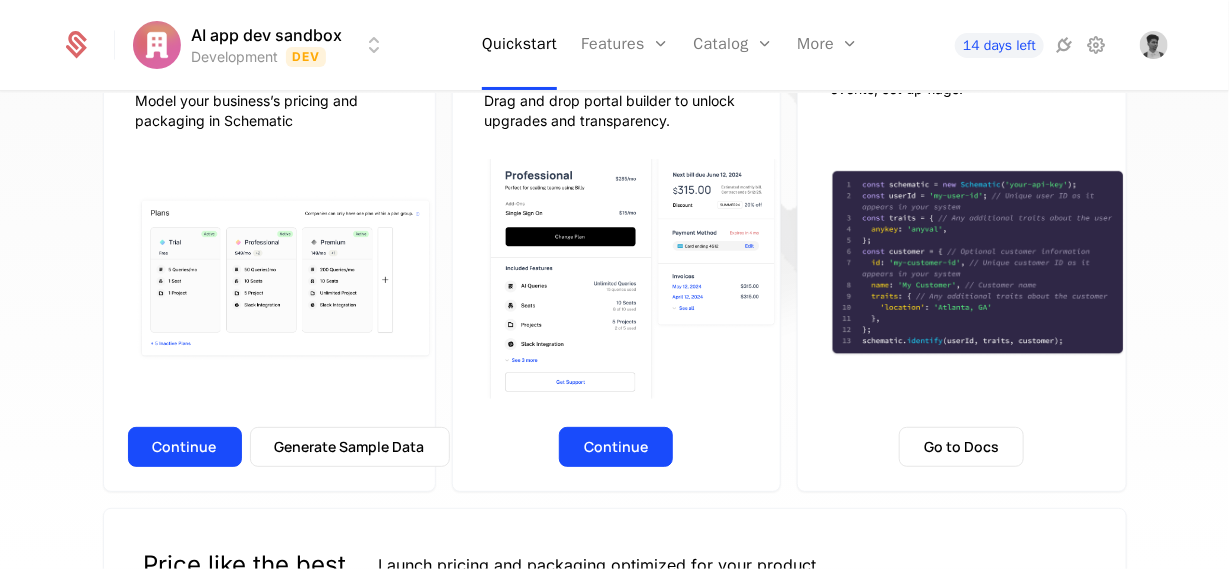 scroll, scrollTop: 0, scrollLeft: 0, axis: both 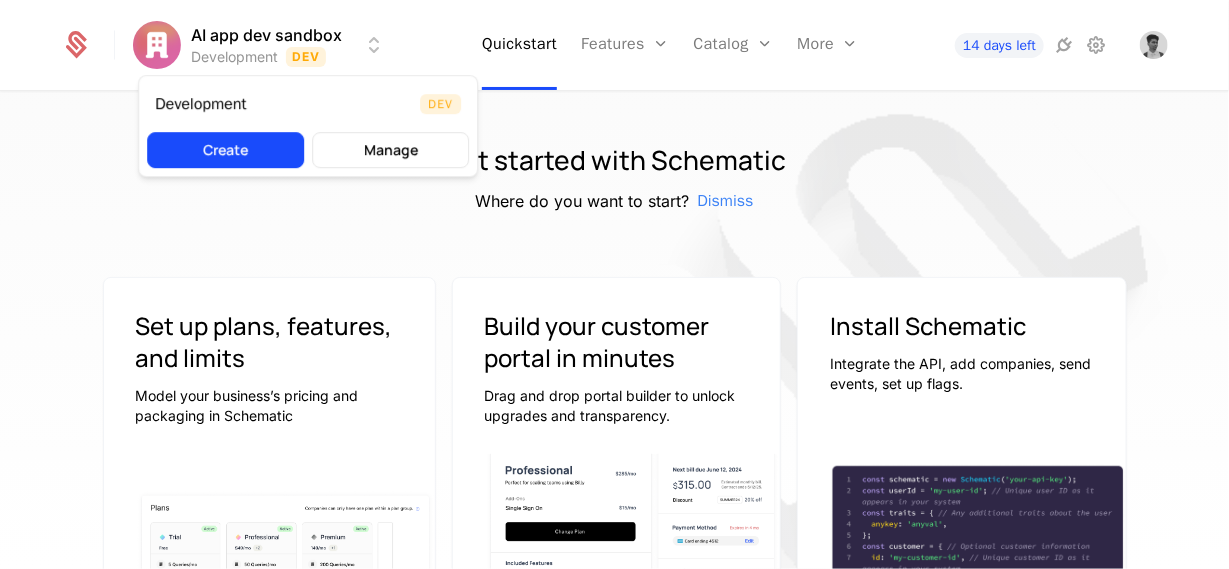 click on "AI app dev sandbox Development Dev Quickstart Features Features Flags Catalog Plans Add Ons Configuration More Companies Events Components 14 days left Get started with Schematic Where do you want to start? Dismiss Set up plans, features, and limits Model your business’s pricing and packaging in Schematic Continue Generate Sample Data Build your customer portal in minutes Drag and drop portal builder to unlock upgrades and transparency. Continue Install Schematic Integrate the API, add companies, send events, set up flags. Go to Docs Price like the best Launch pricing and packaging optimized for your product Watch on Youtube 3:45 Price Like Posthog Watch on Youtube 2:39 Price like Cursor Watch on Youtube 1:27 Set up usage based pricing Watch on Youtube 1:07 Set up a billing portal Watch on Youtube 1:11 Set up free trial Watch on Youtube 2:17 Enforce usage limits Watch on Youtube 1:09 Set up a customer portal
Best Viewed on Desktop You're currently viewing this on a  mobile device .   Got it" at bounding box center [614, 284] 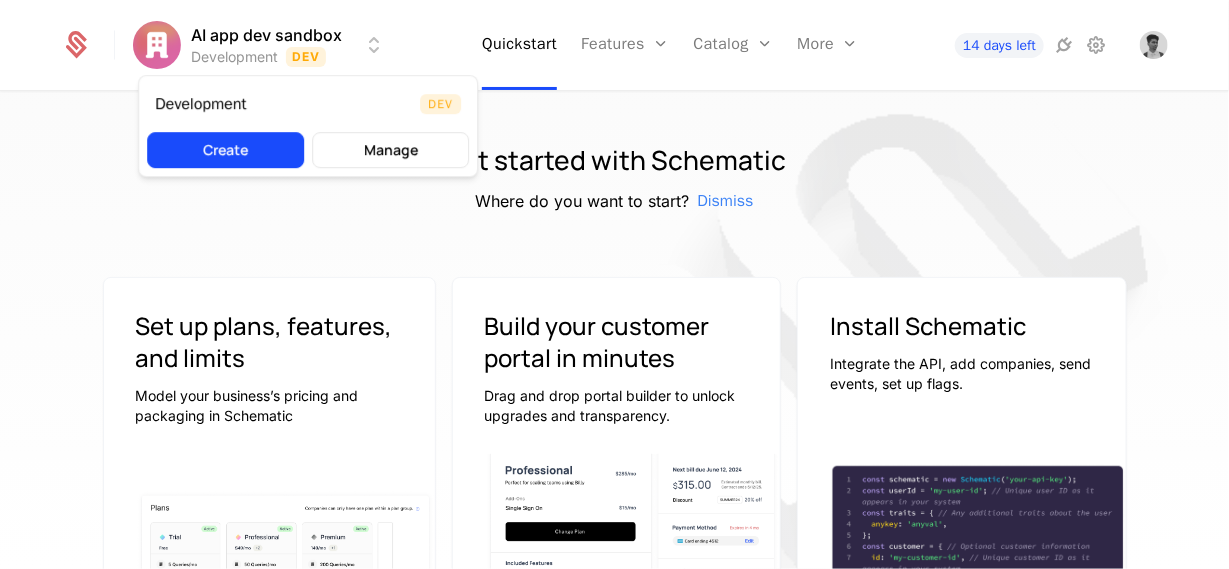 click on "AI app dev sandbox Development Dev Quickstart Features Features Flags Catalog Plans Add Ons Configuration More Companies Events Components 14 days left Get started with Schematic Where do you want to start? Dismiss Set up plans, features, and limits Model your business’s pricing and packaging in Schematic Continue Generate Sample Data Build your customer portal in minutes Drag and drop portal builder to unlock upgrades and transparency. Continue Install Schematic Integrate the API, add companies, send events, set up flags. Go to Docs Price like the best Launch pricing and packaging optimized for your product Watch on Youtube 3:45 Price Like Posthog Watch on Youtube 2:39 Price like Cursor Watch on Youtube 1:27 Set up usage based pricing Watch on Youtube 1:07 Set up a billing portal Watch on Youtube 1:11 Set up free trial Watch on Youtube 2:17 Enforce usage limits Watch on Youtube 1:09 Set up a customer portal
Best Viewed on Desktop You're currently viewing this on a  mobile device .   Got it" at bounding box center [614, 284] 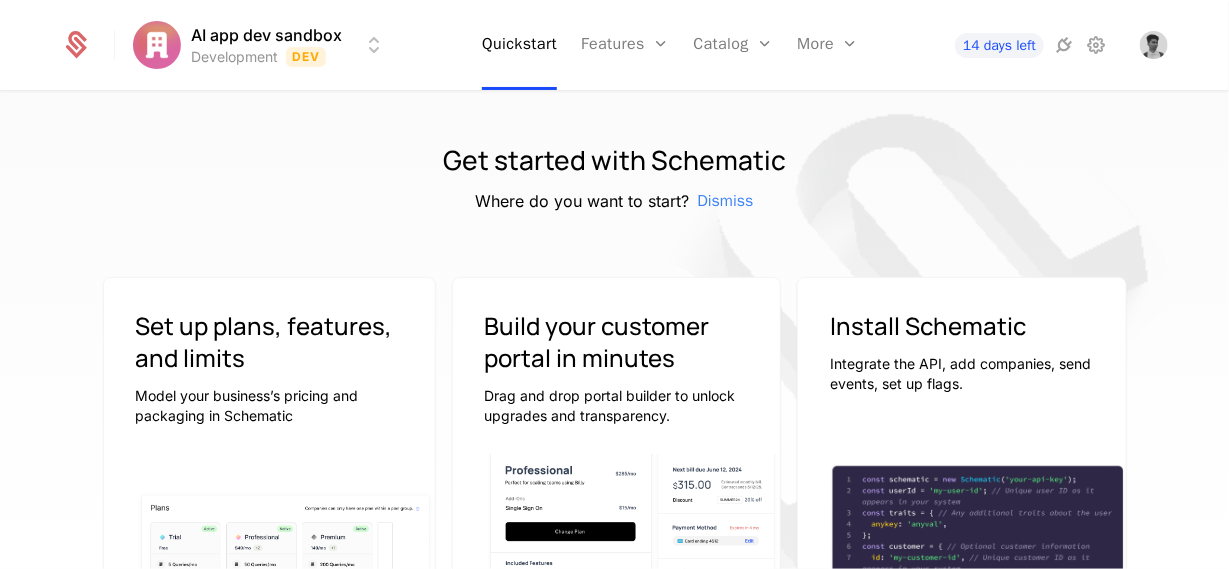 click 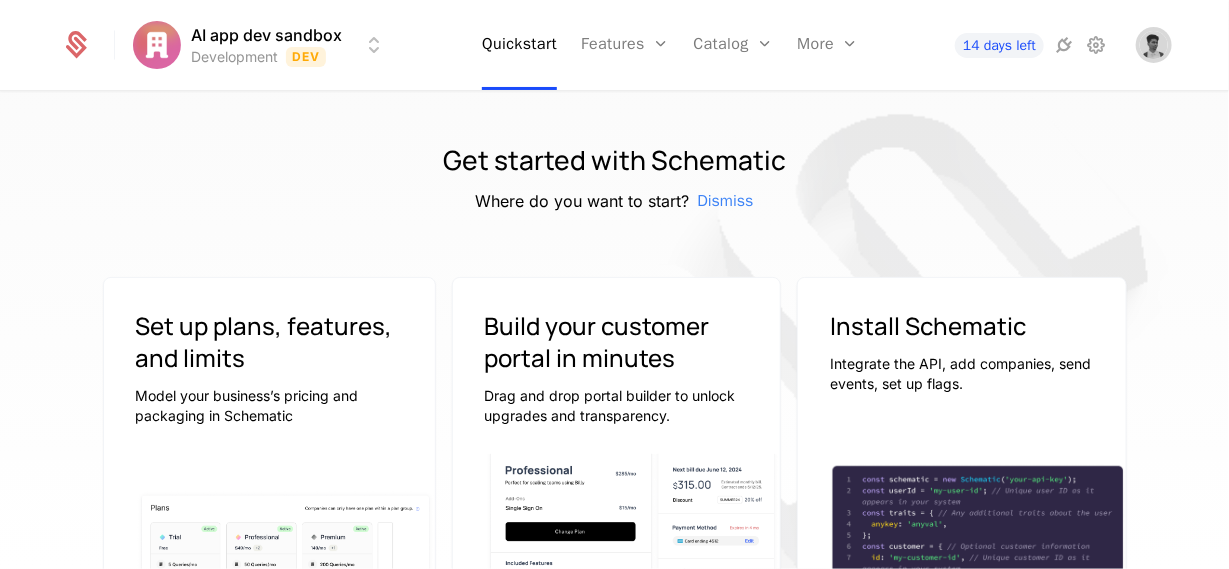 click at bounding box center [1154, 45] 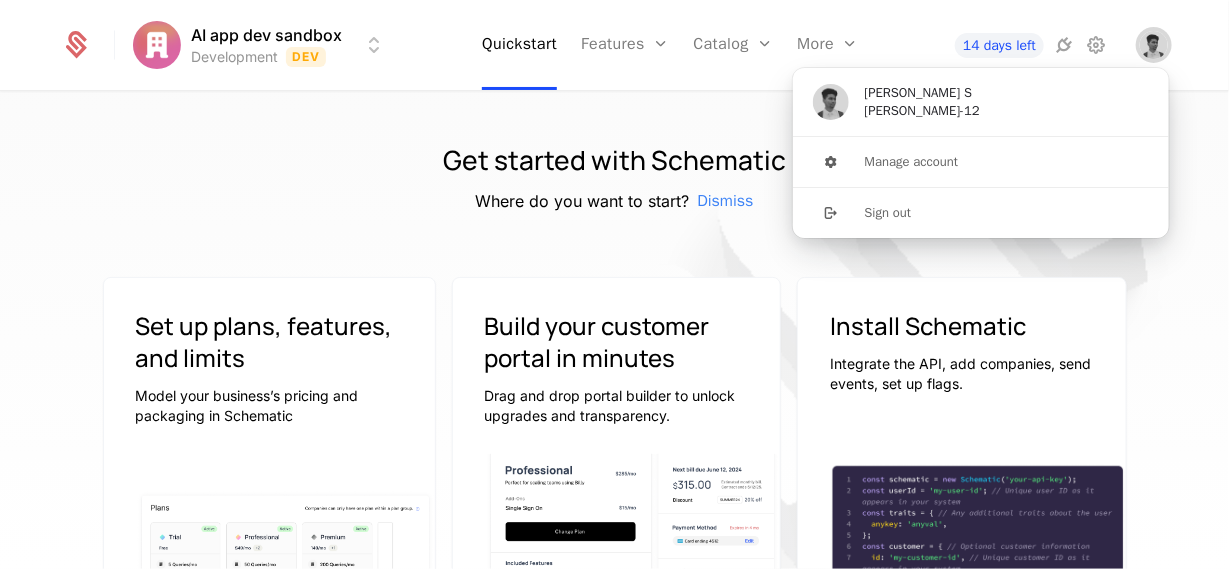 click at bounding box center (1154, 45) 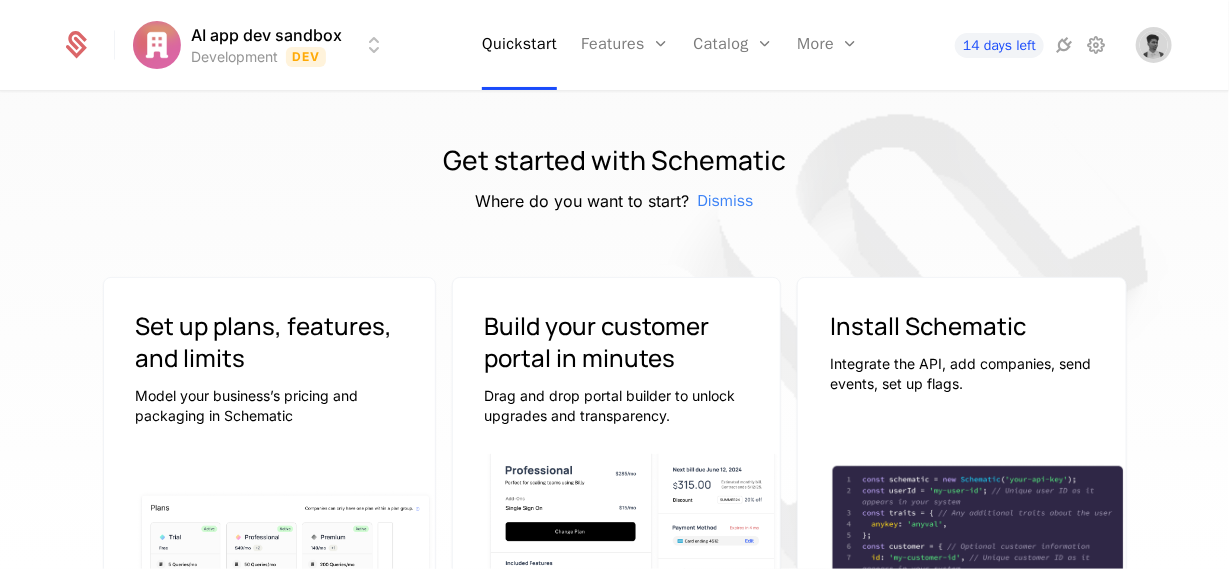 click at bounding box center [1154, 45] 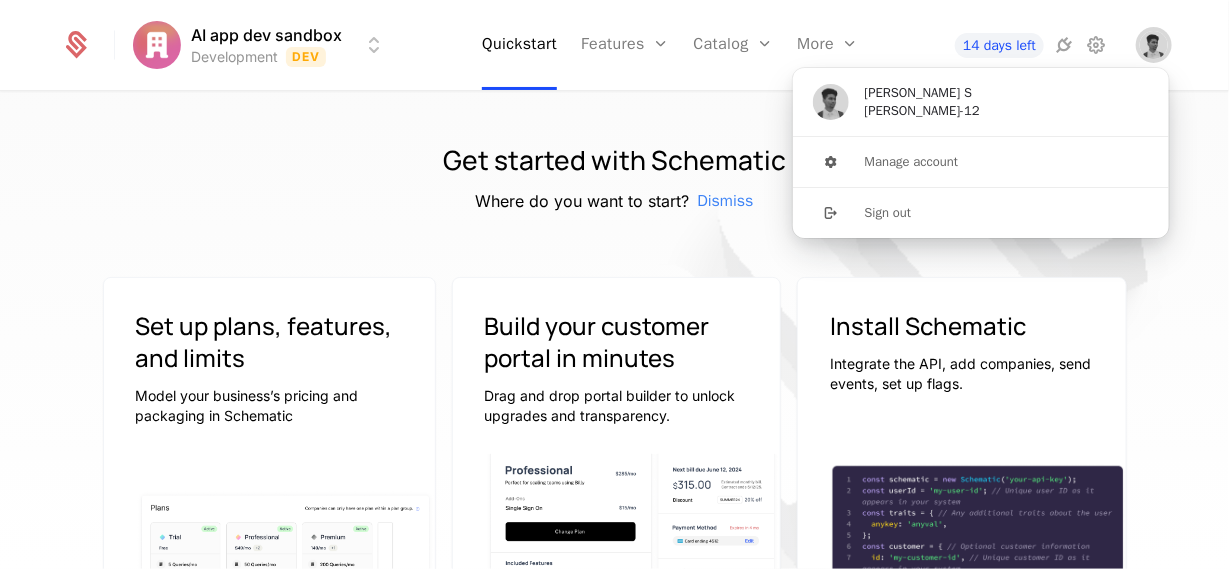 click at bounding box center (1154, 45) 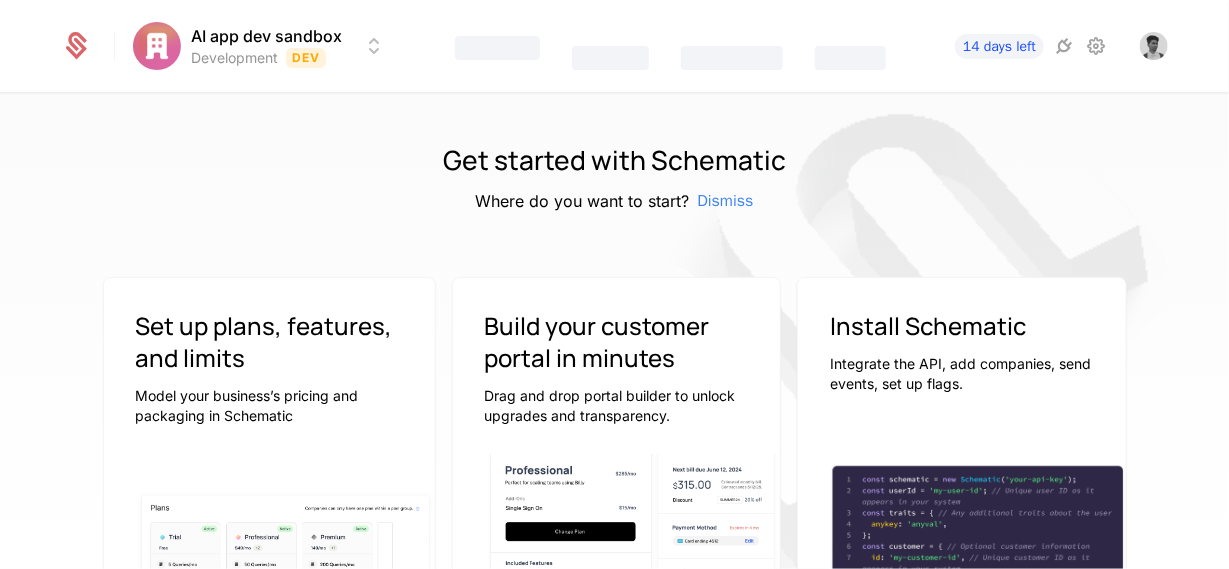 click on "Get started with Schematic Where do you want to start? Dismiss" at bounding box center (614, 177) 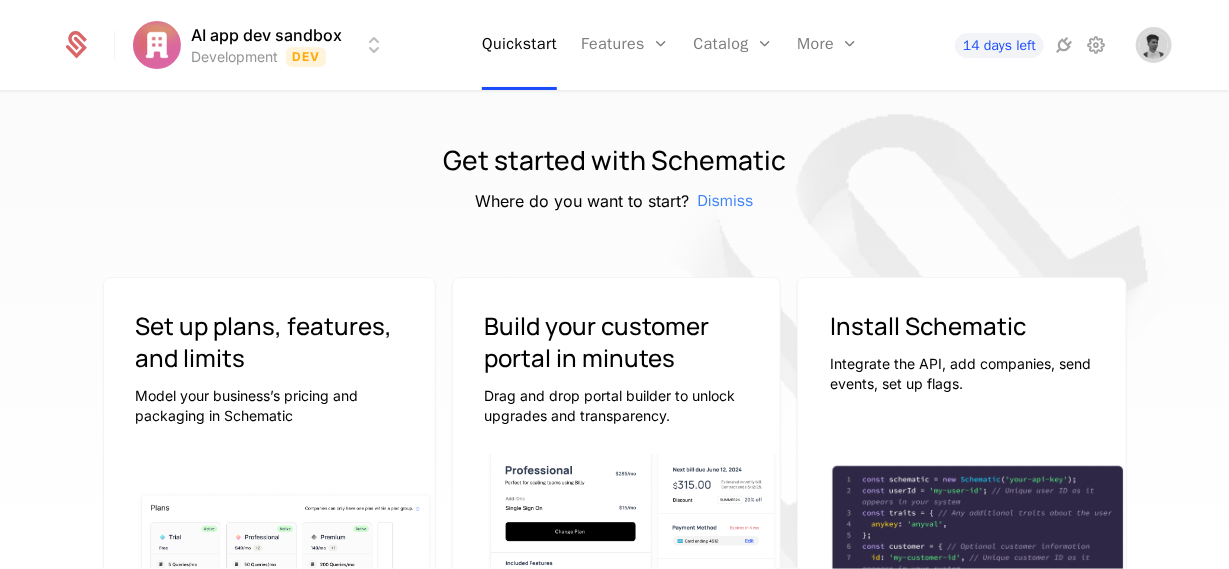 click at bounding box center [1154, 45] 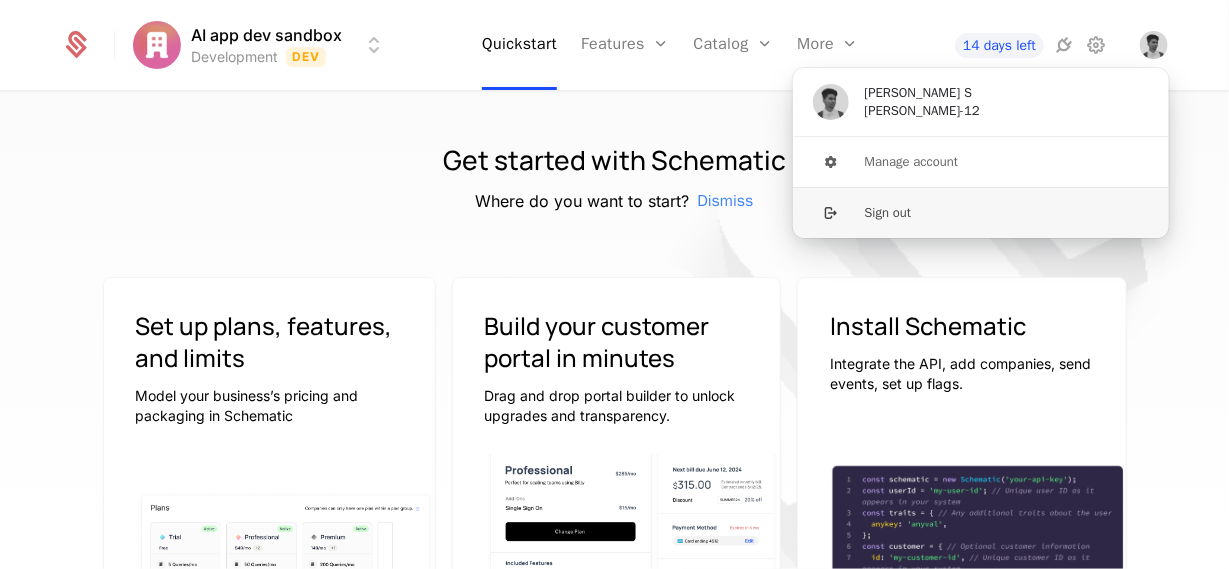 click on "Sign out" at bounding box center [981, 212] 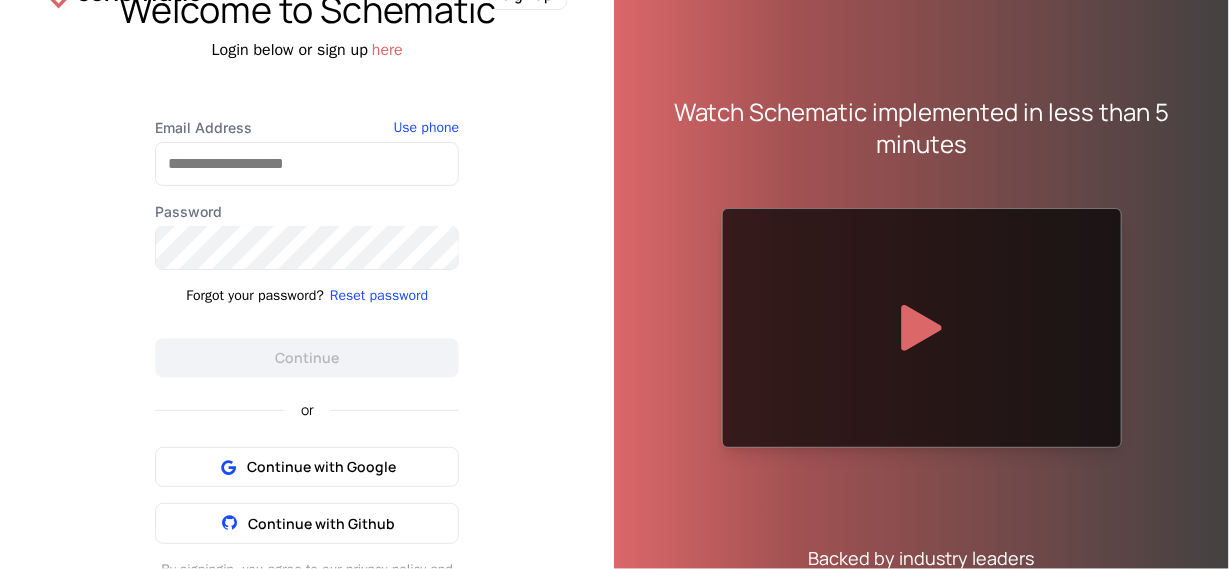 scroll, scrollTop: 109, scrollLeft: 0, axis: vertical 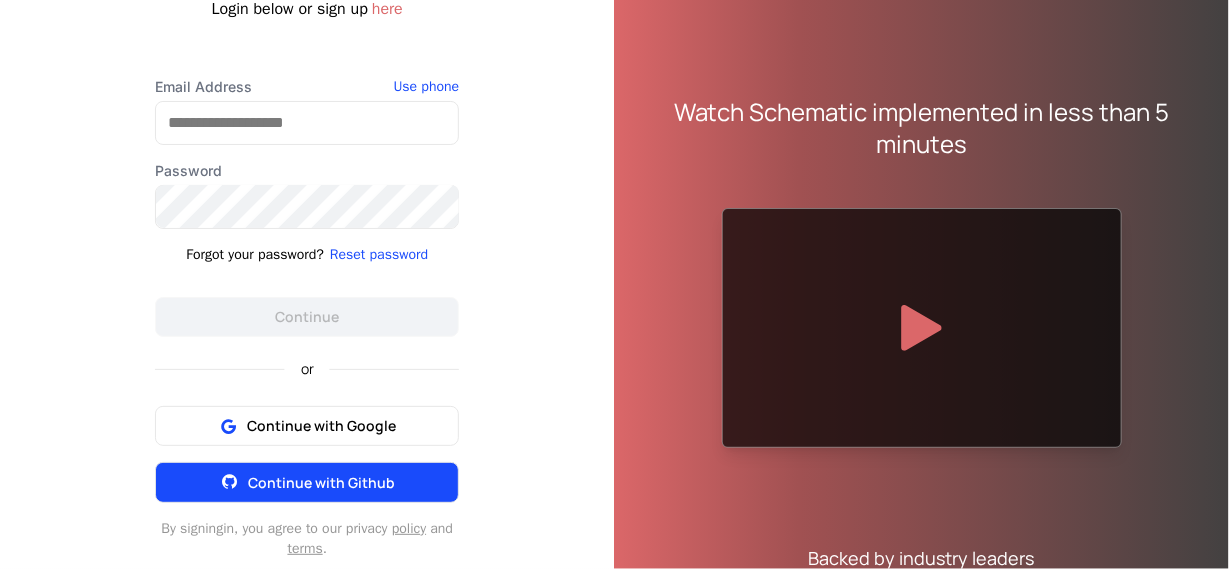 click on "Continue with Github" at bounding box center [321, 482] 